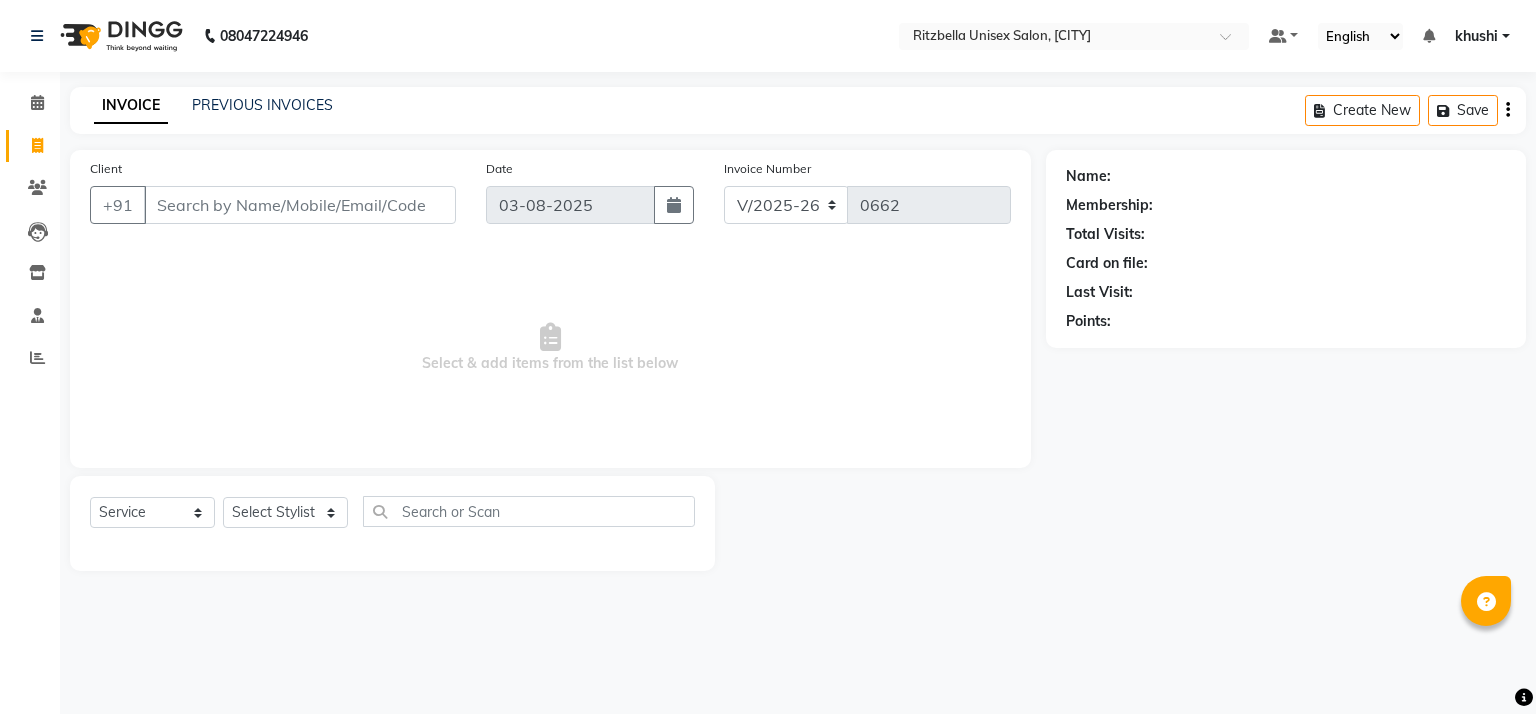 select on "6870" 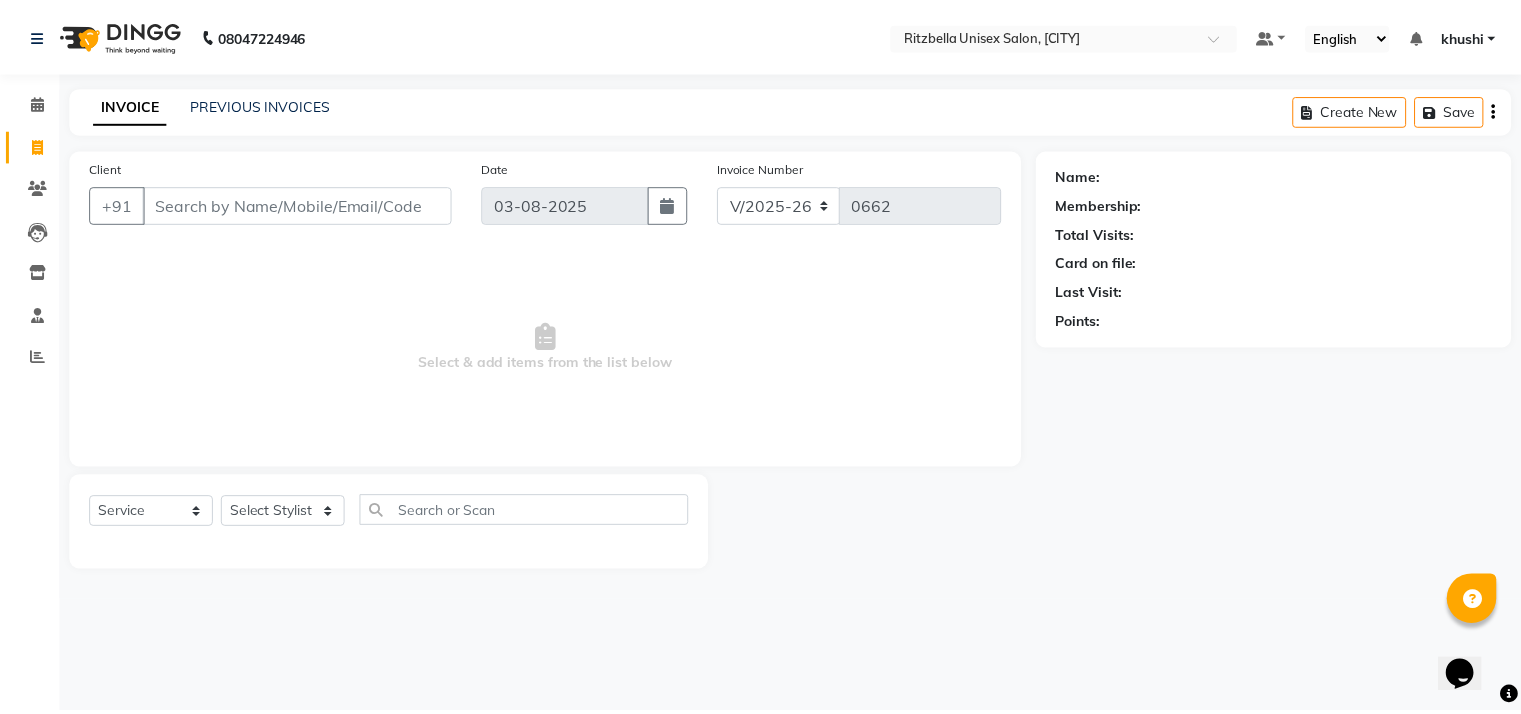 scroll, scrollTop: 0, scrollLeft: 0, axis: both 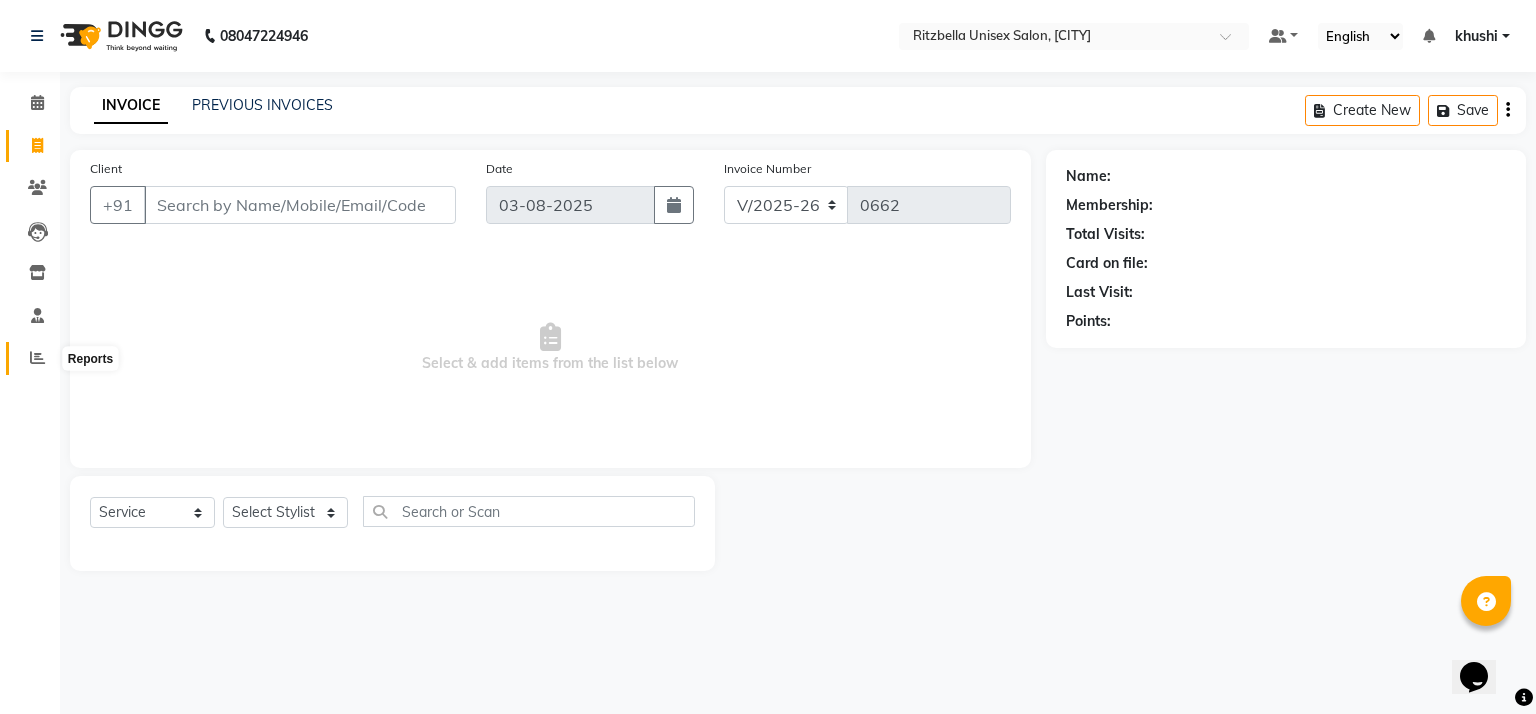 click 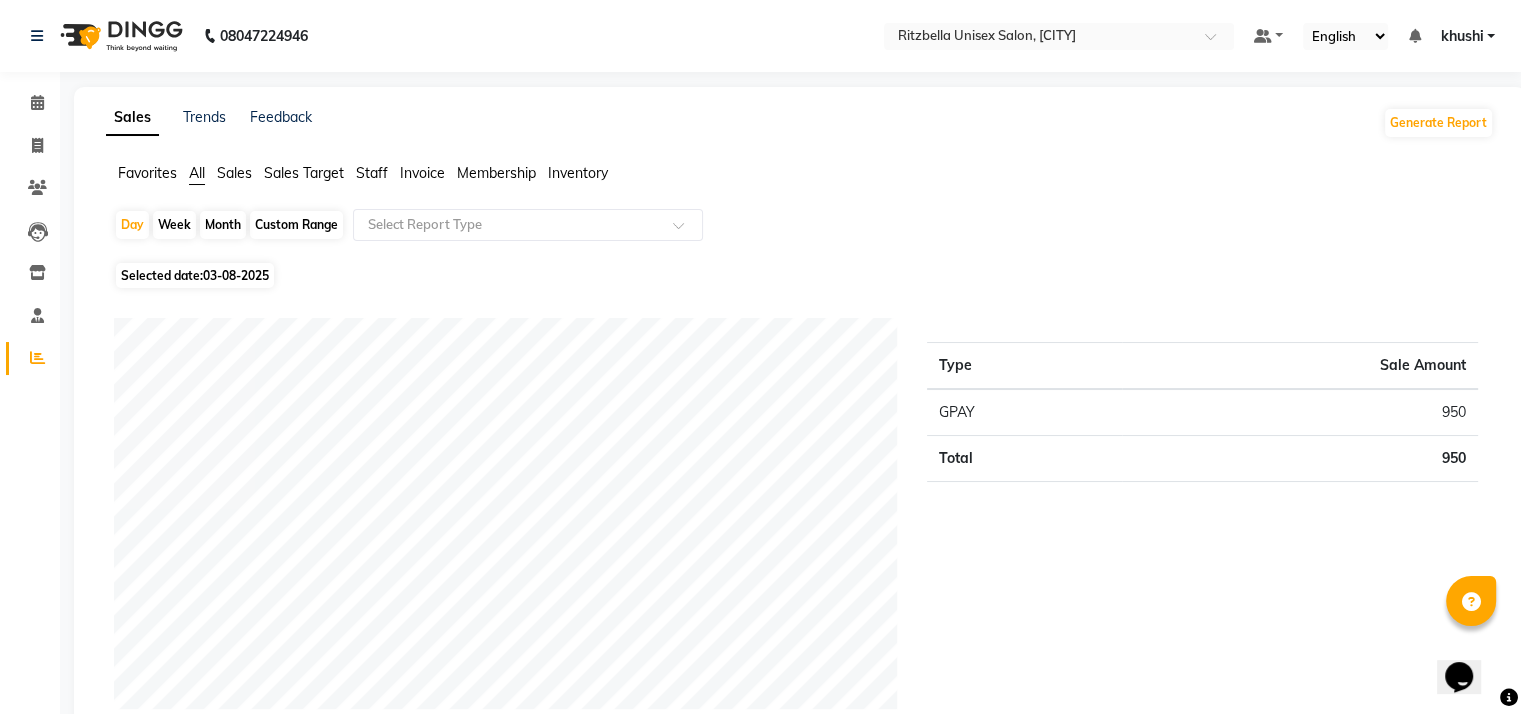 click on "Month" 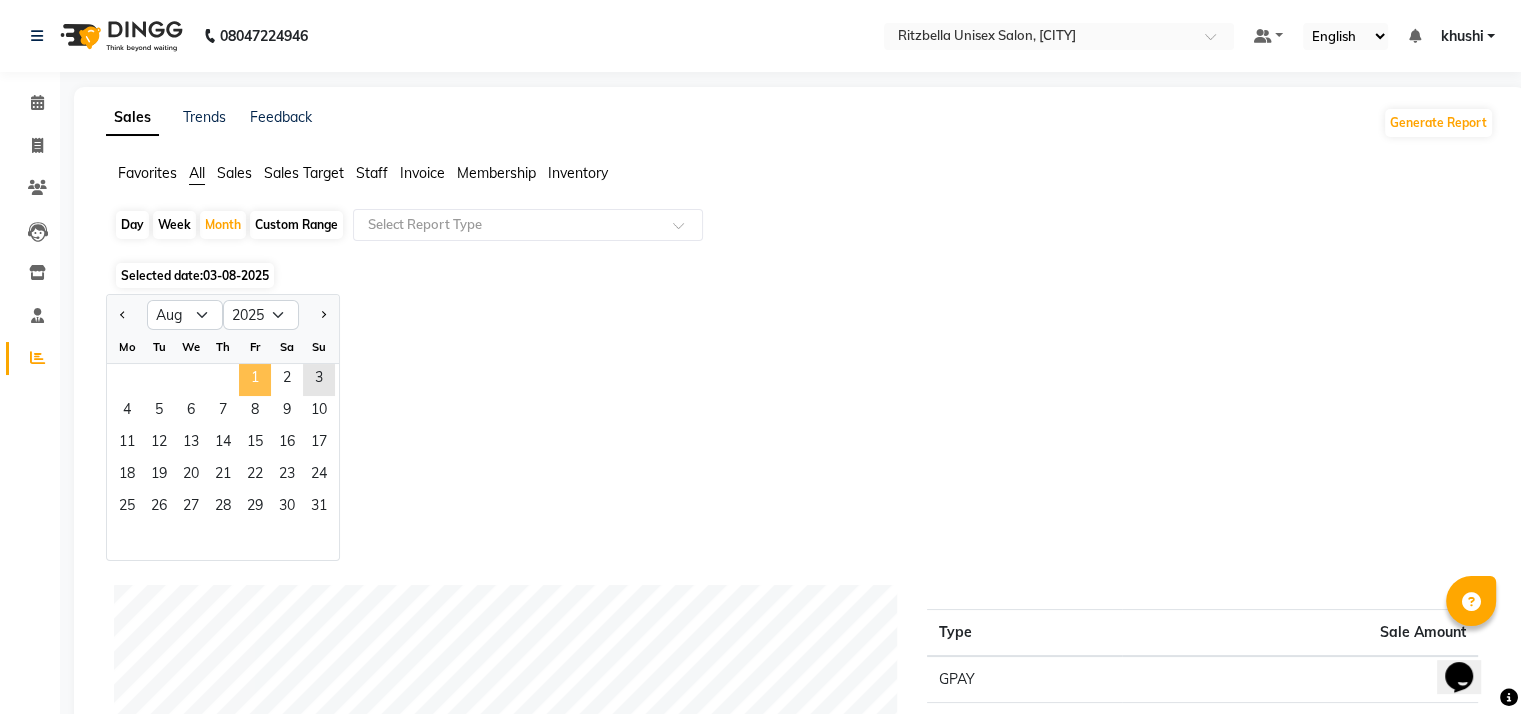 click on "1" 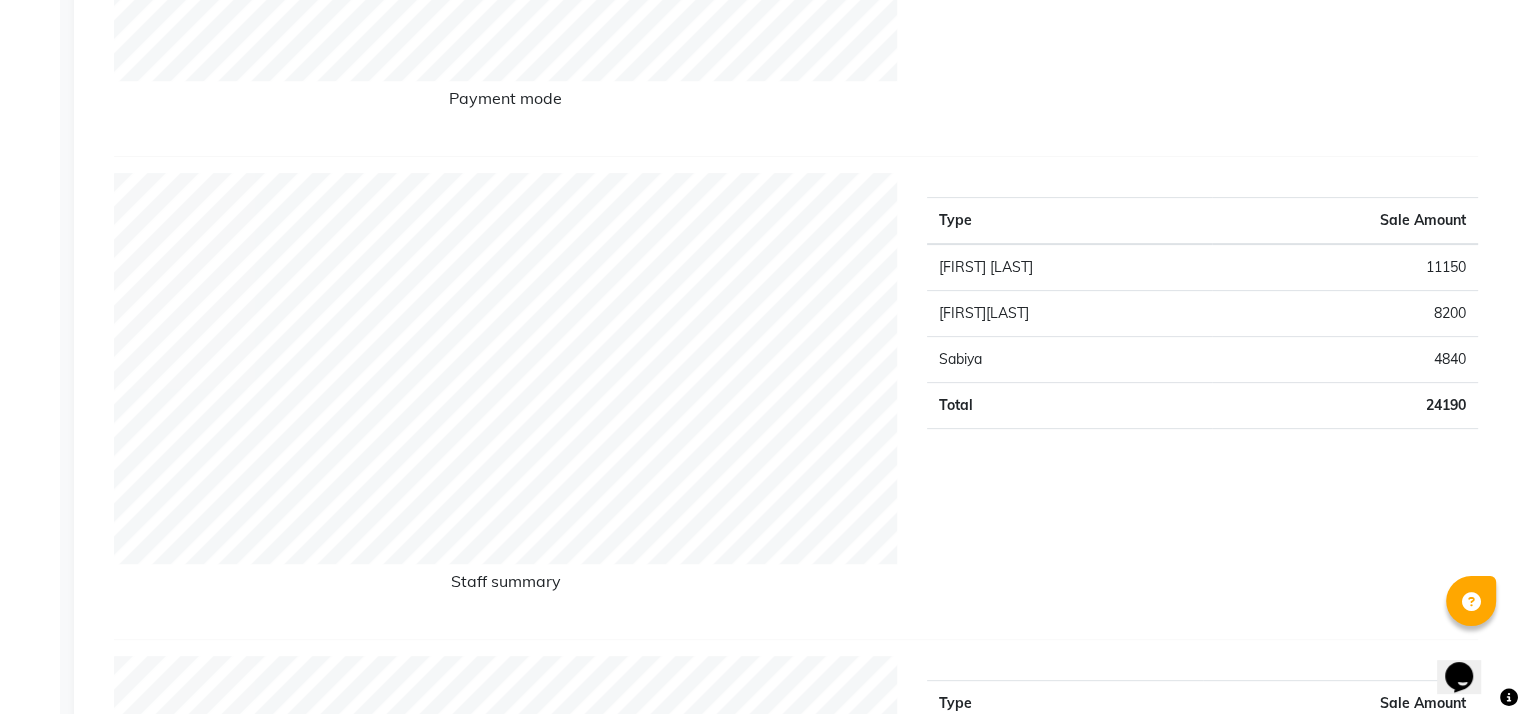 scroll, scrollTop: 0, scrollLeft: 0, axis: both 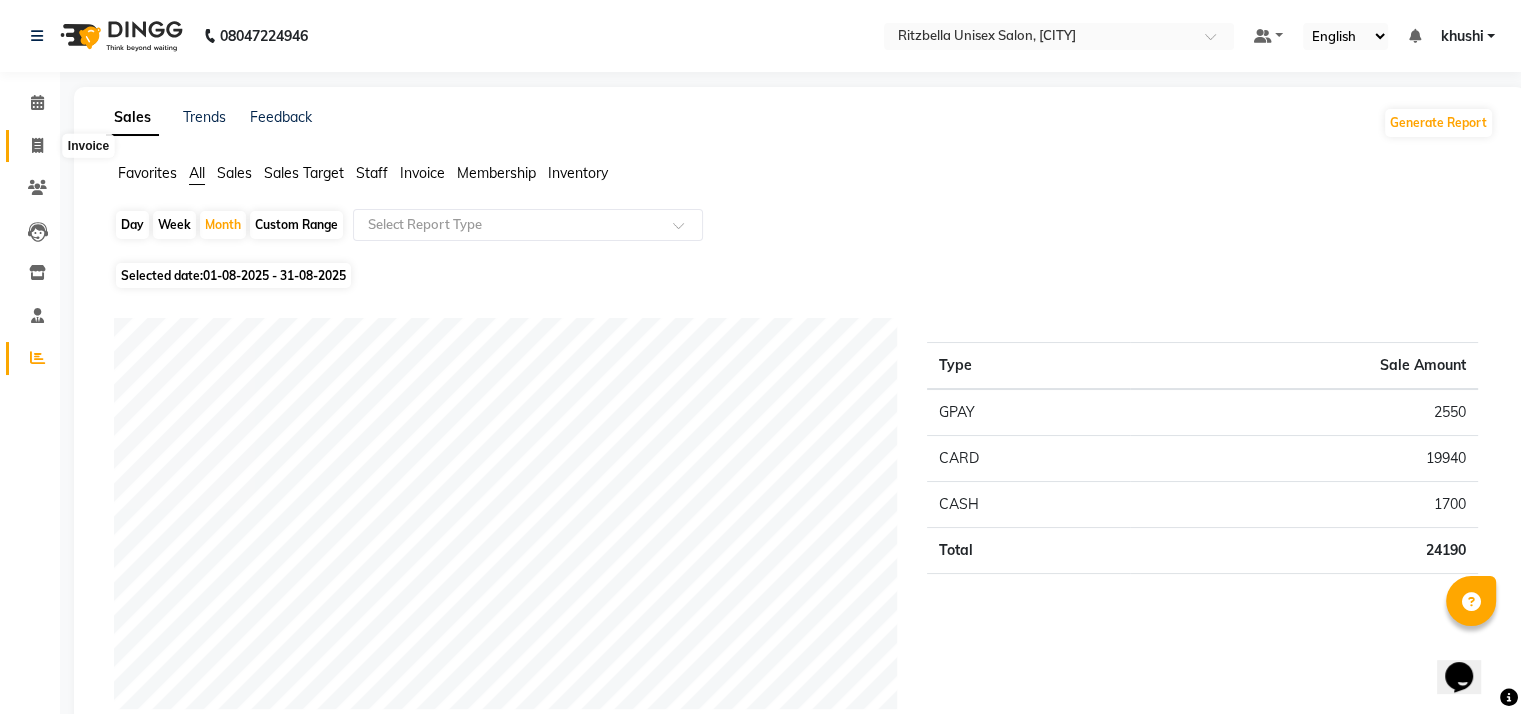 click 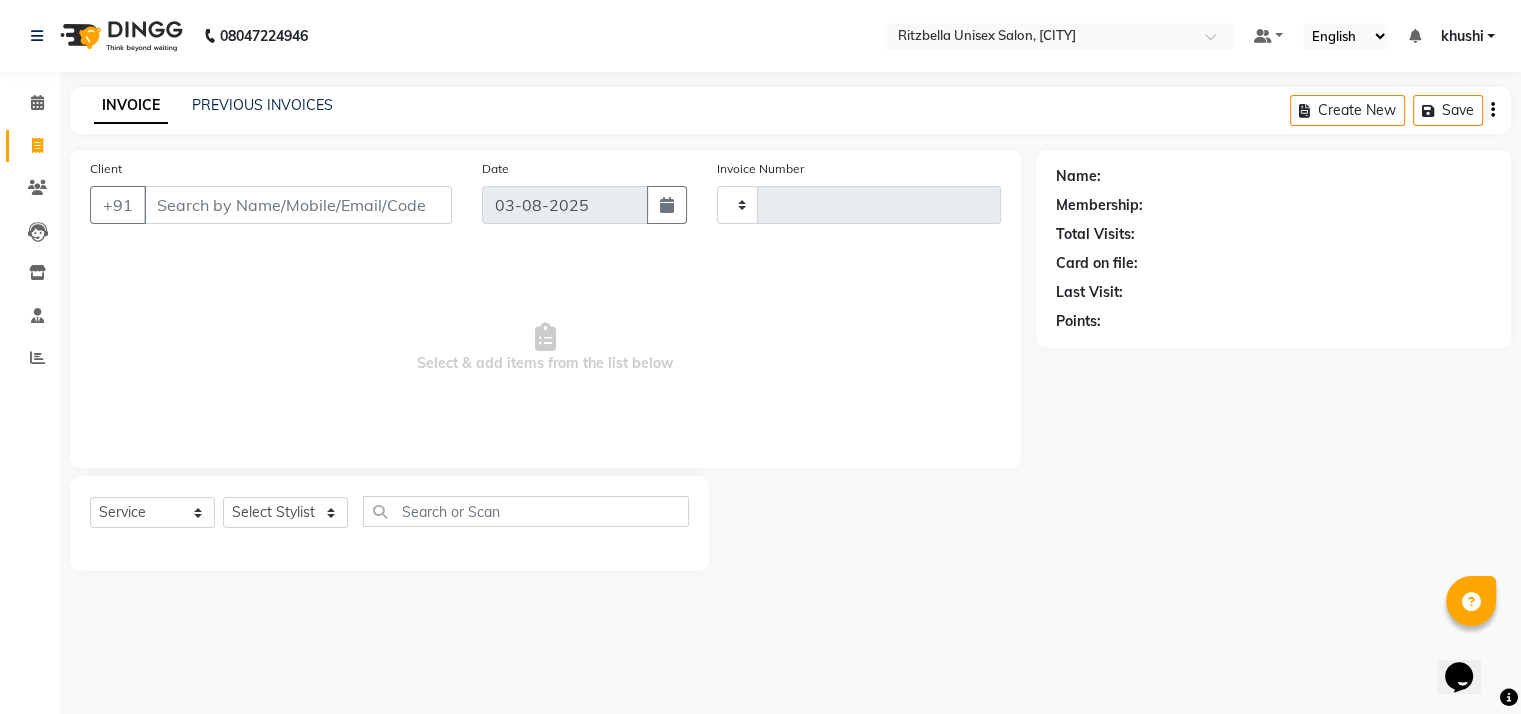 type on "0662" 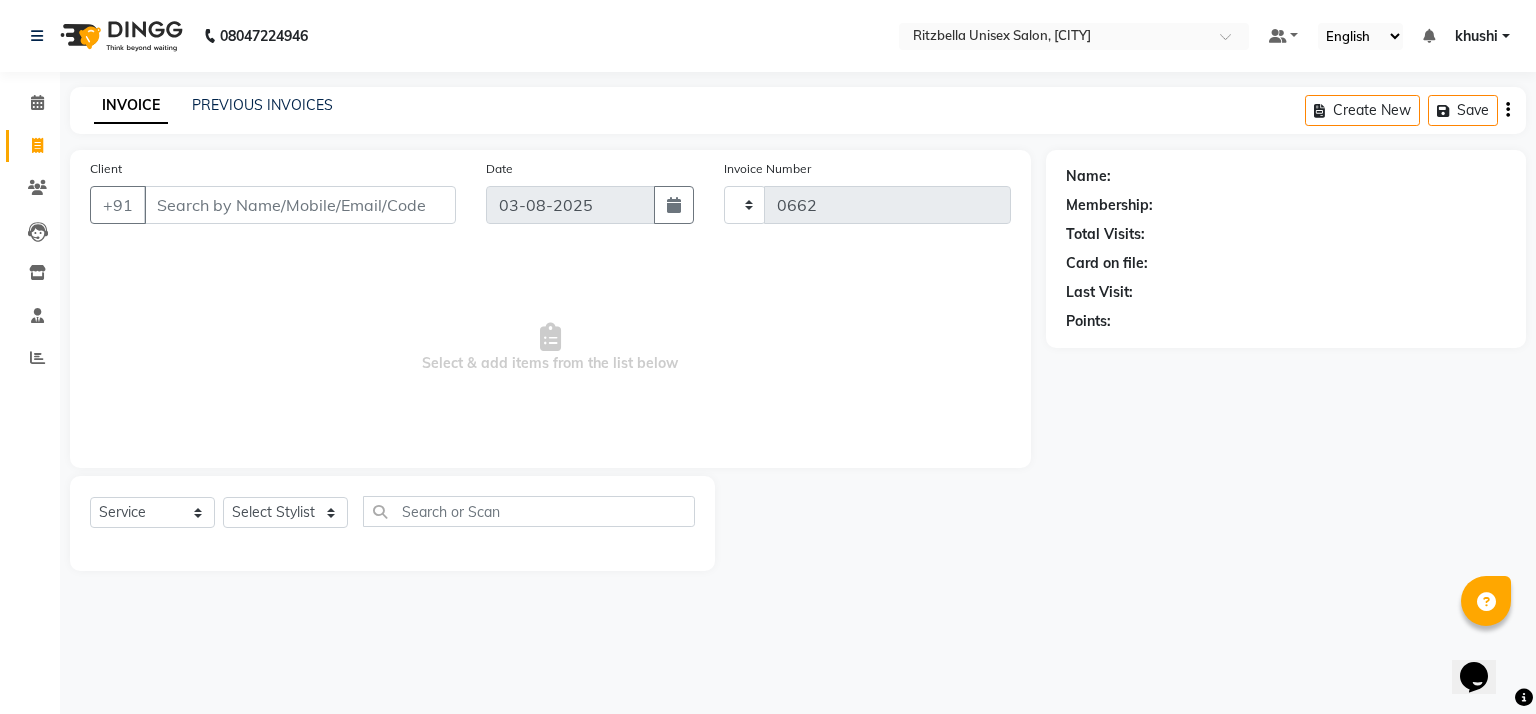 select on "6870" 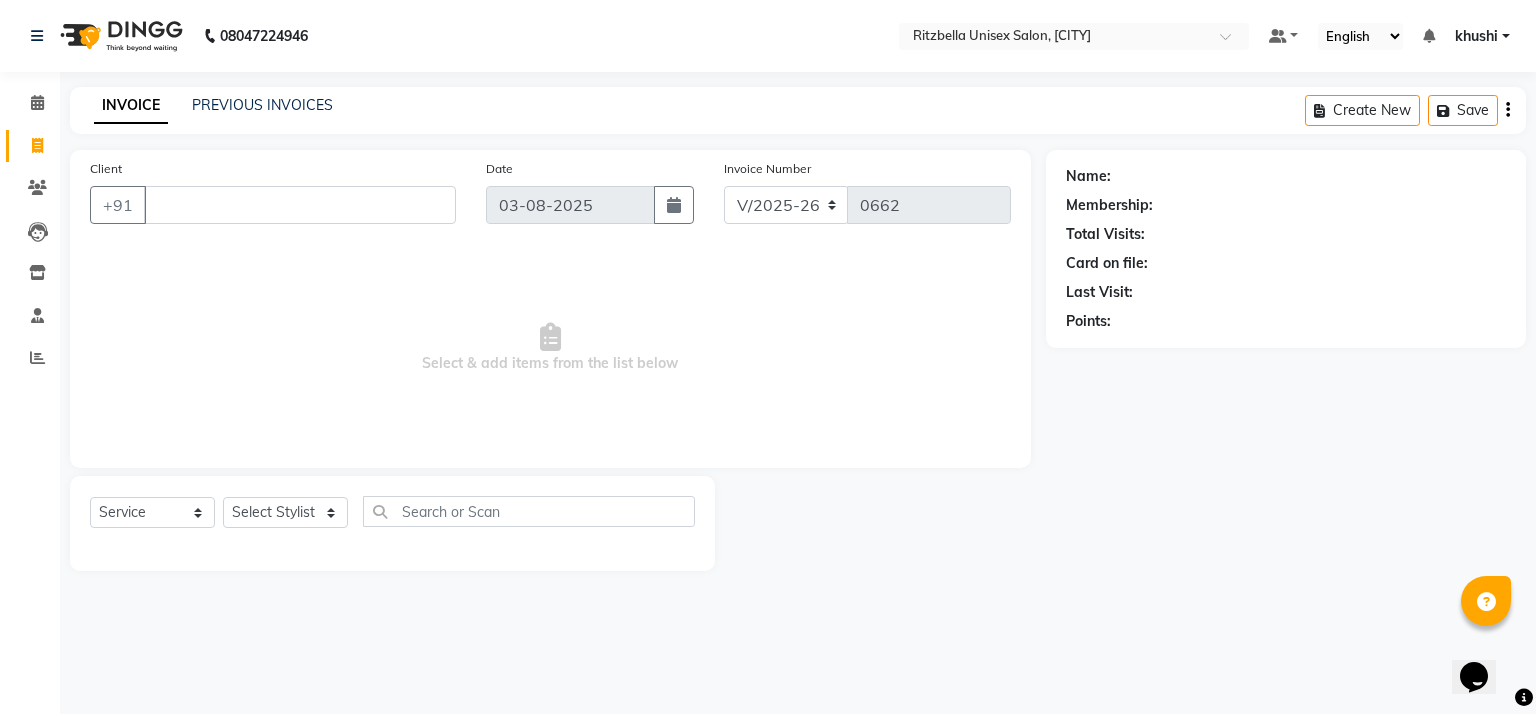type 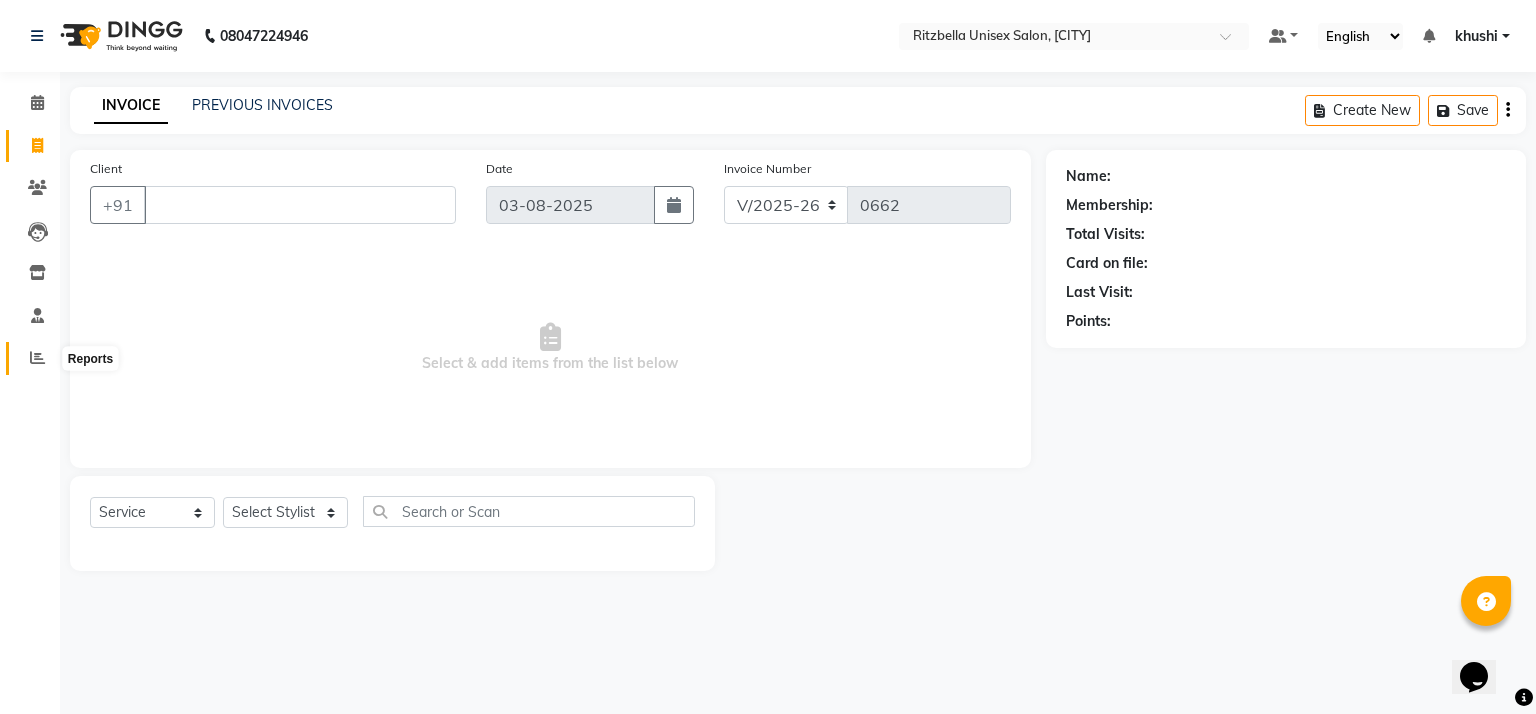 click 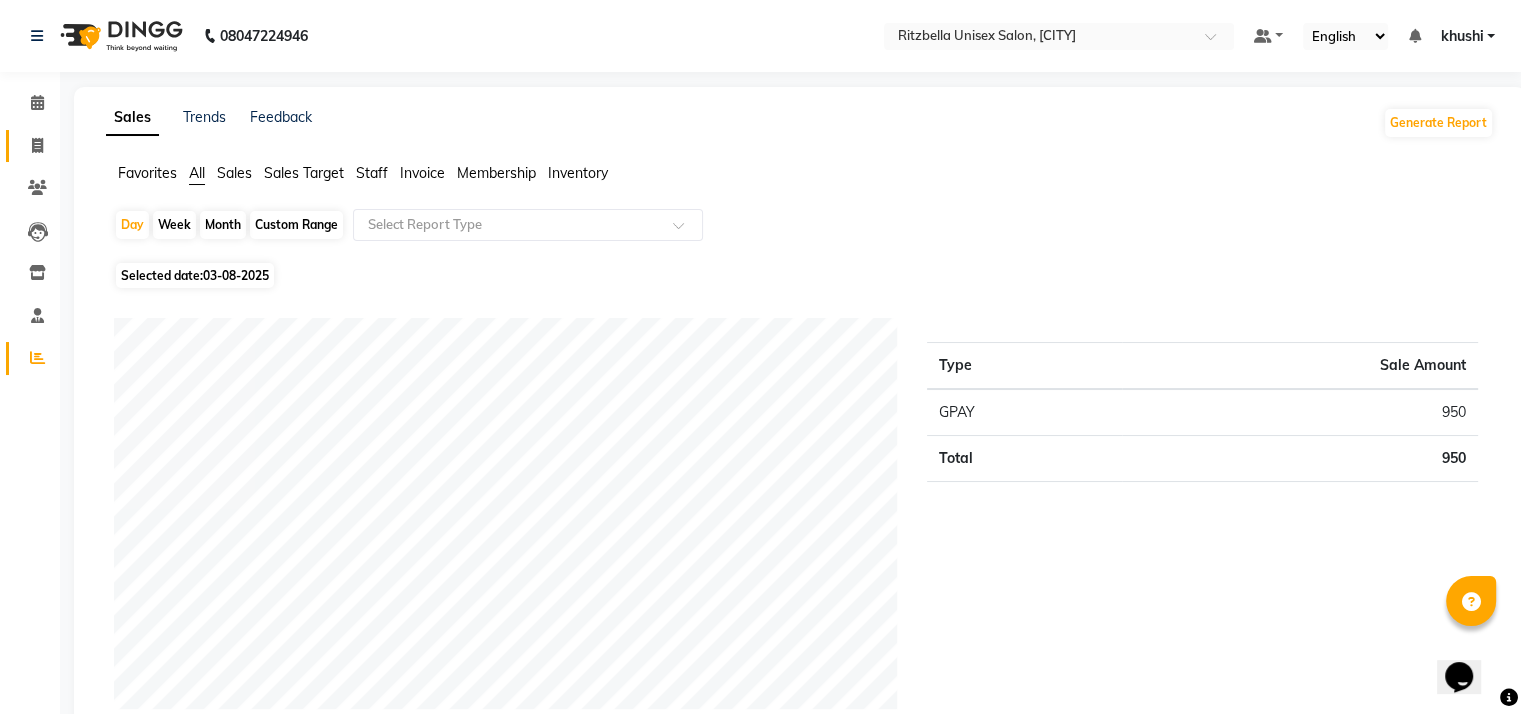 click on "Invoice" 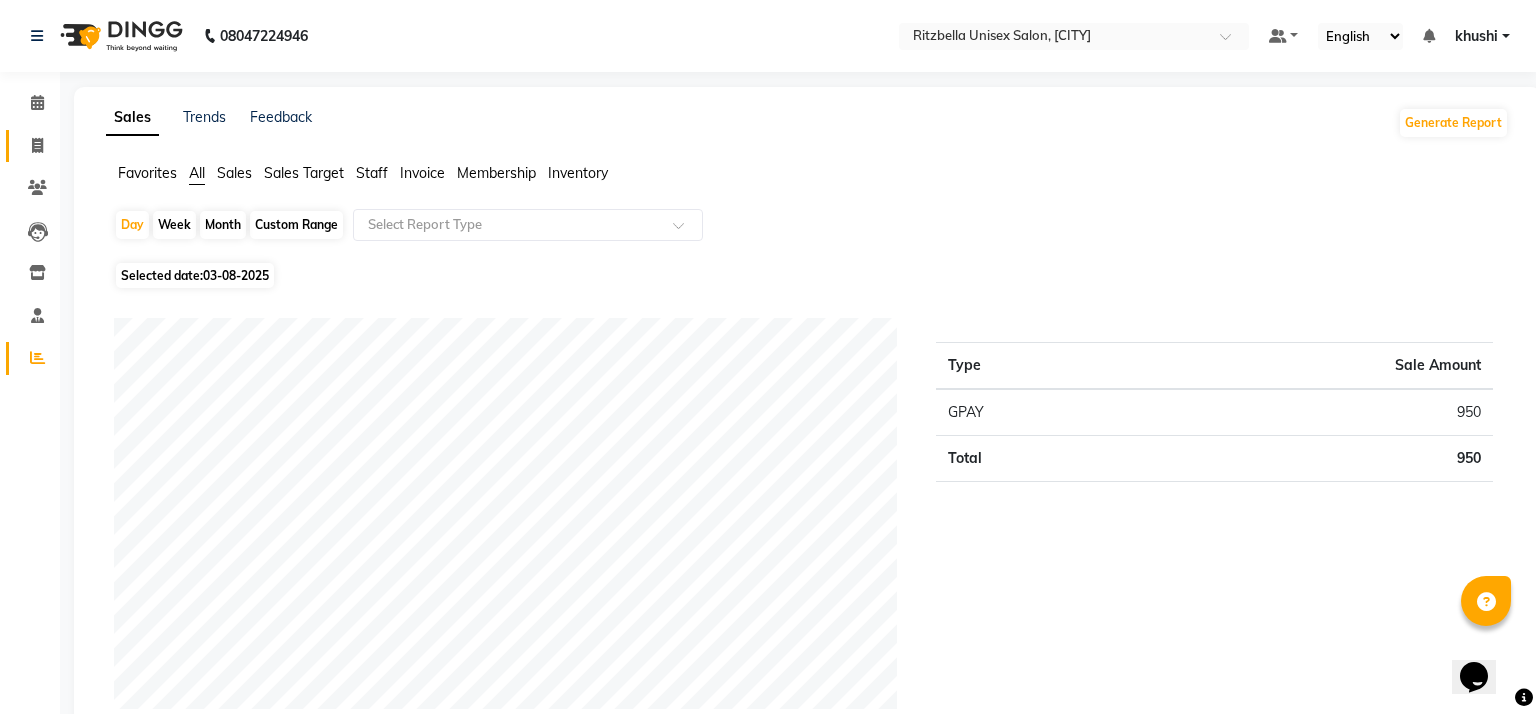 select on "6870" 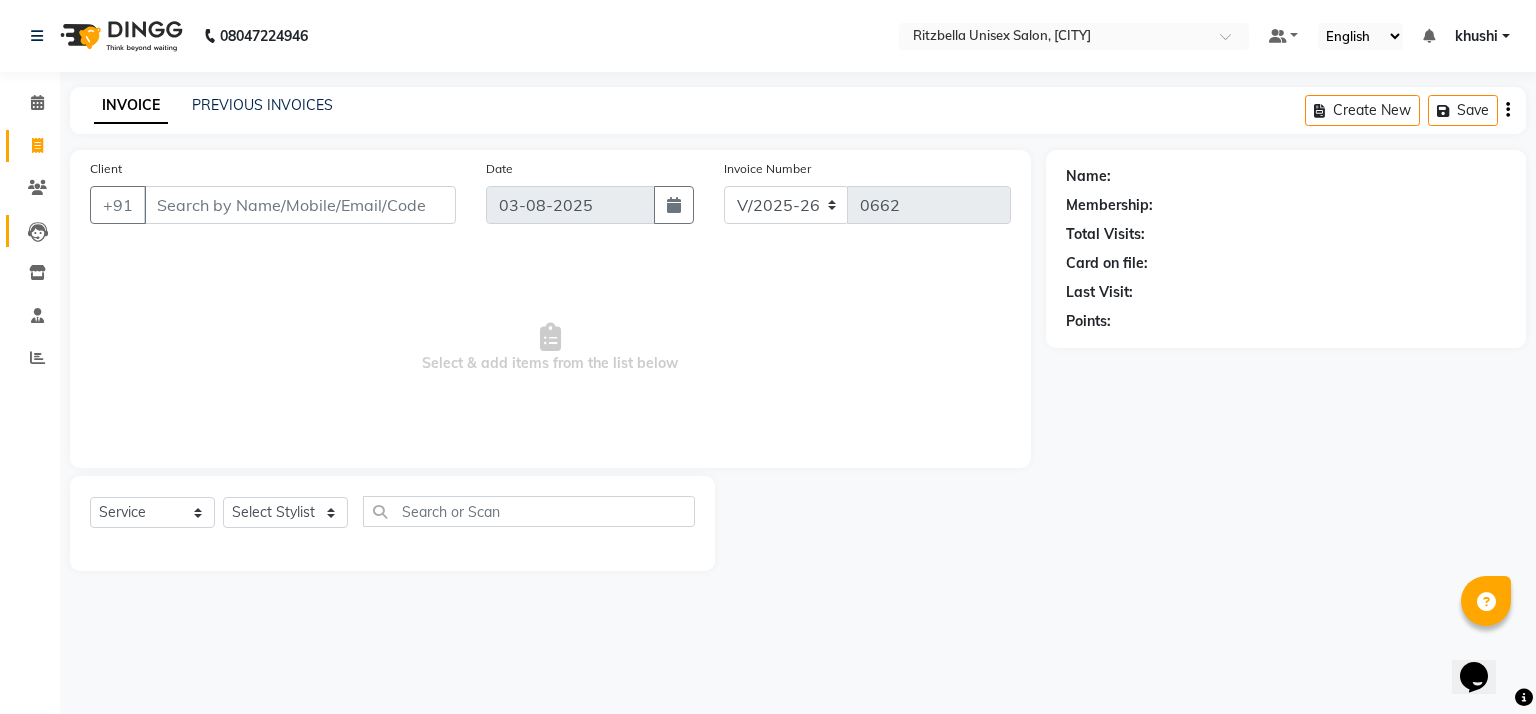 click on "Leads" 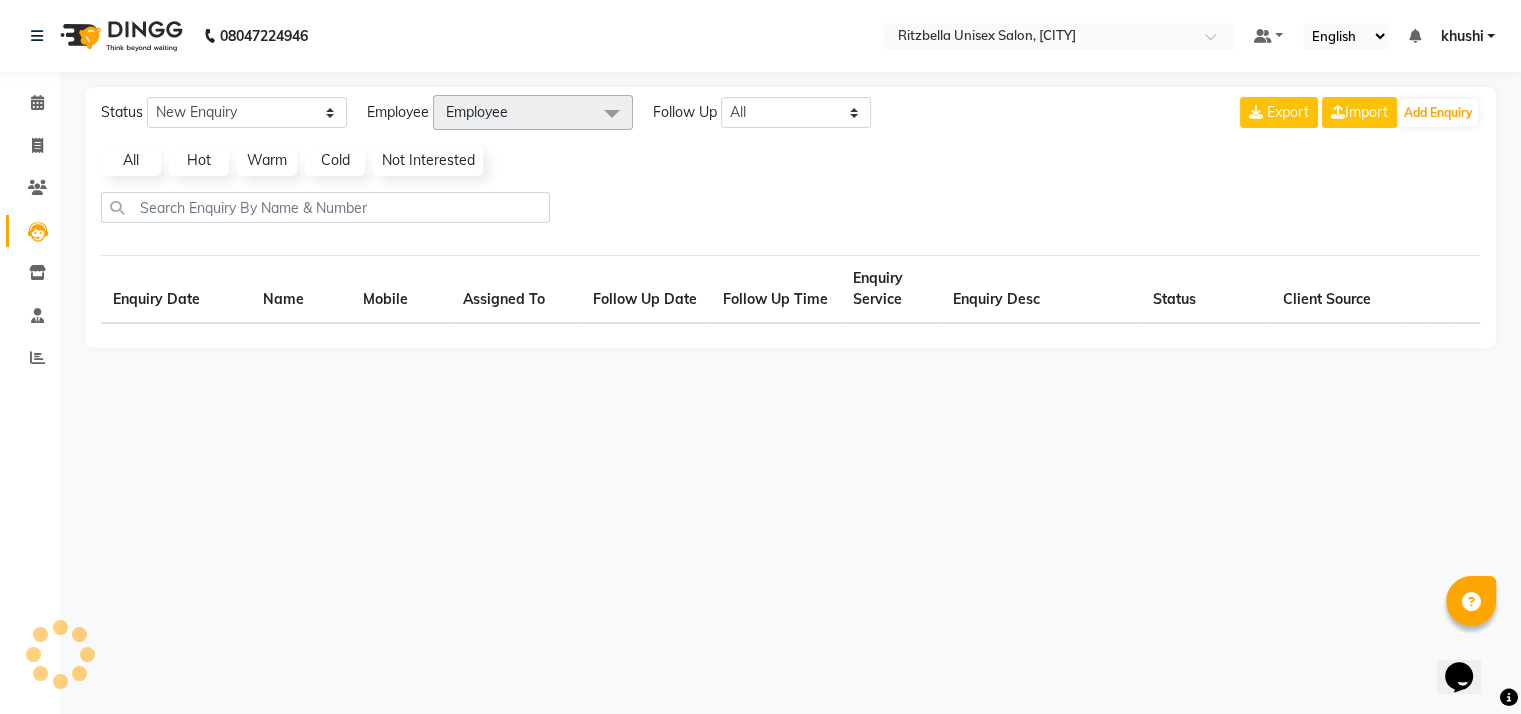 select on "10" 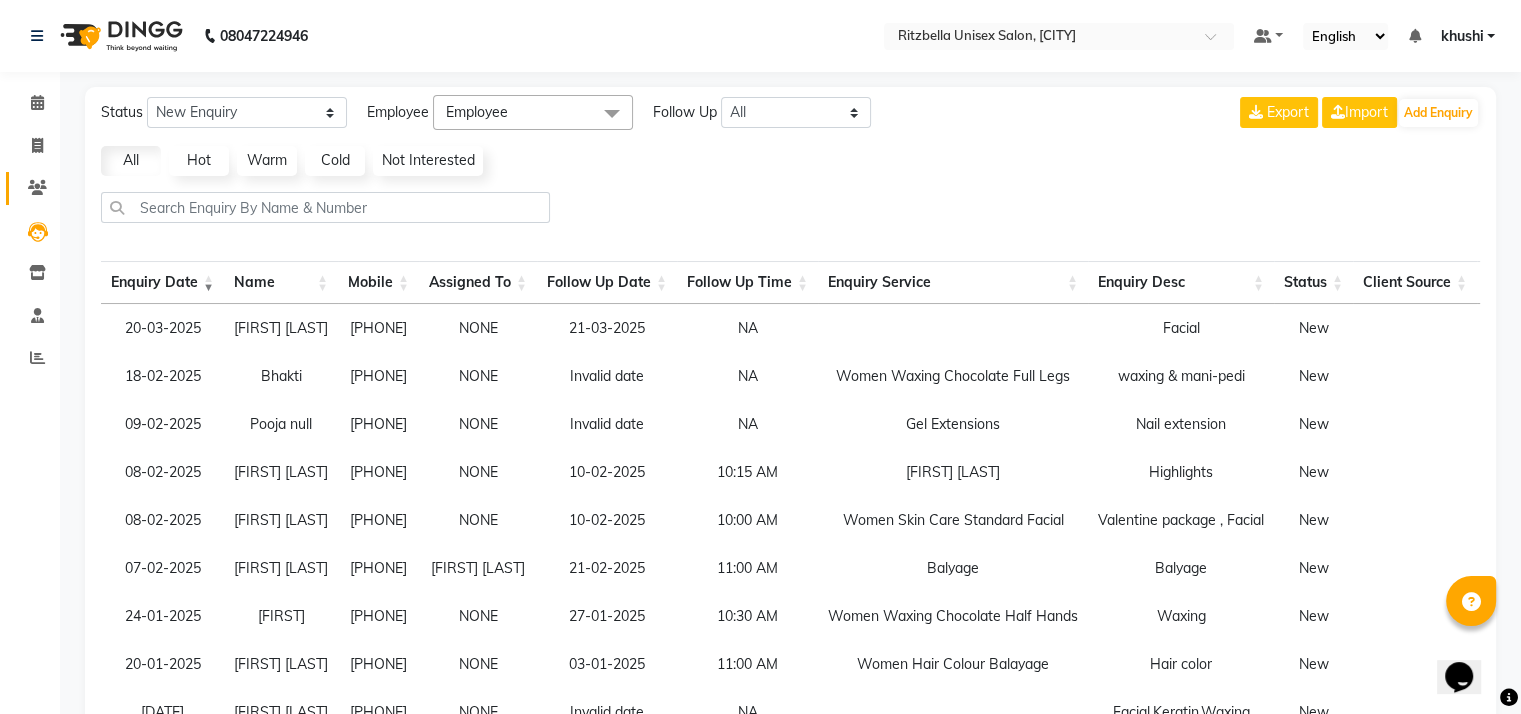 click 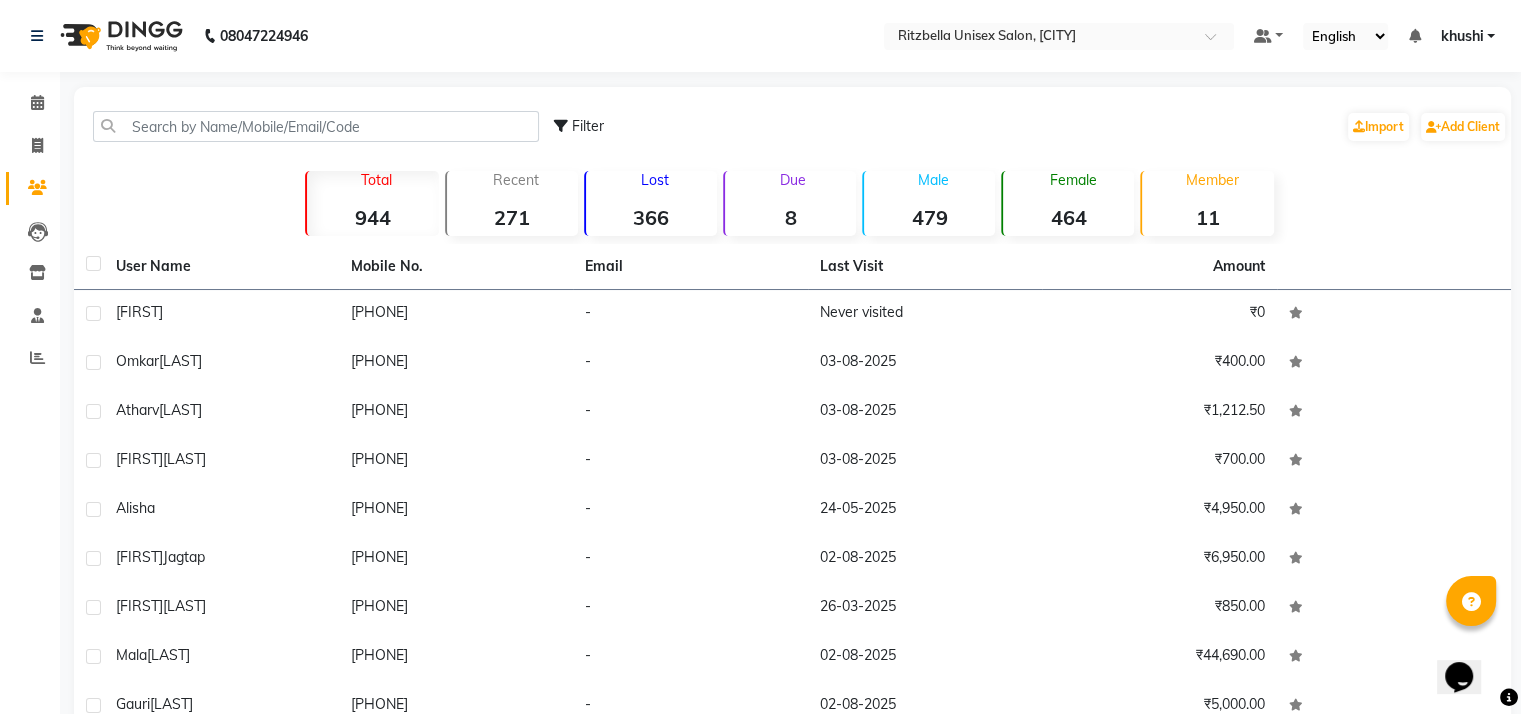 click on "366" 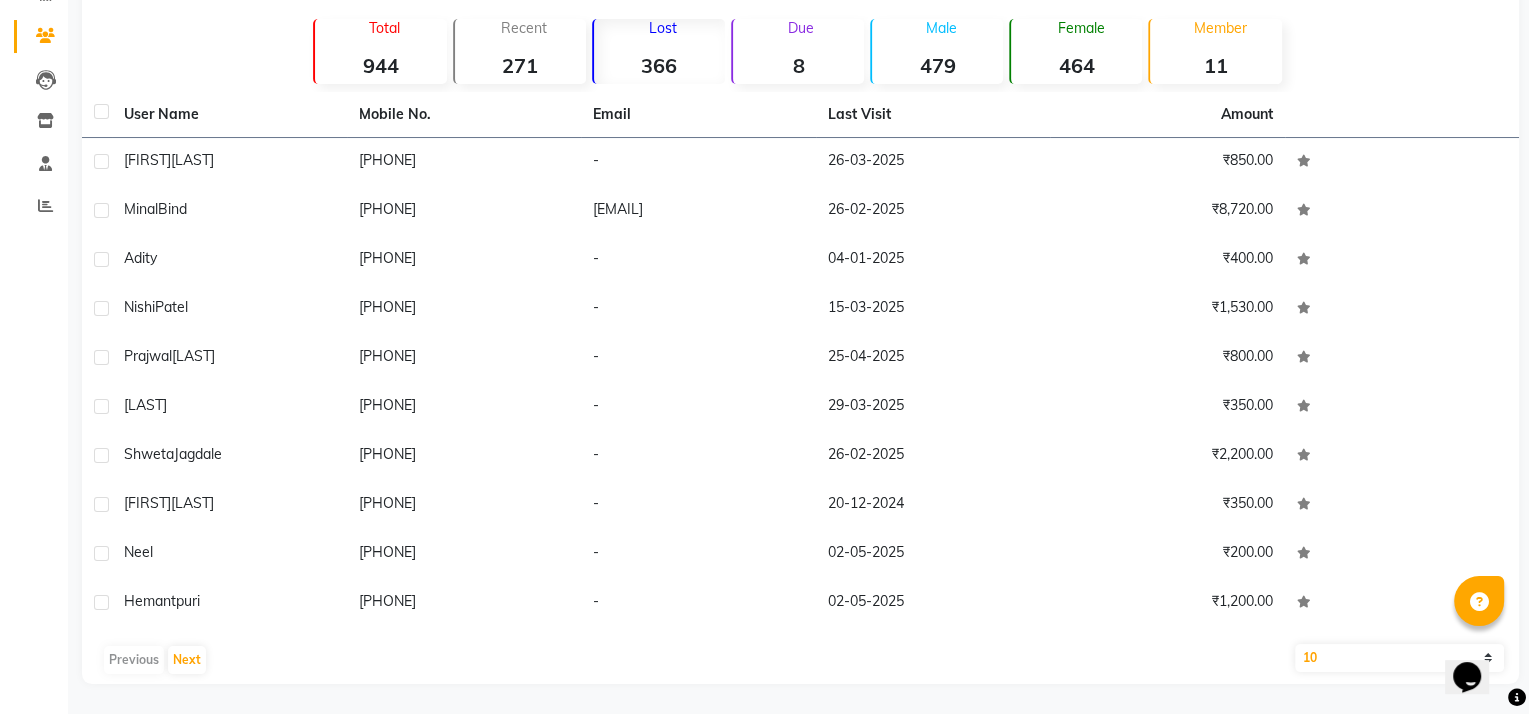 scroll, scrollTop: 0, scrollLeft: 0, axis: both 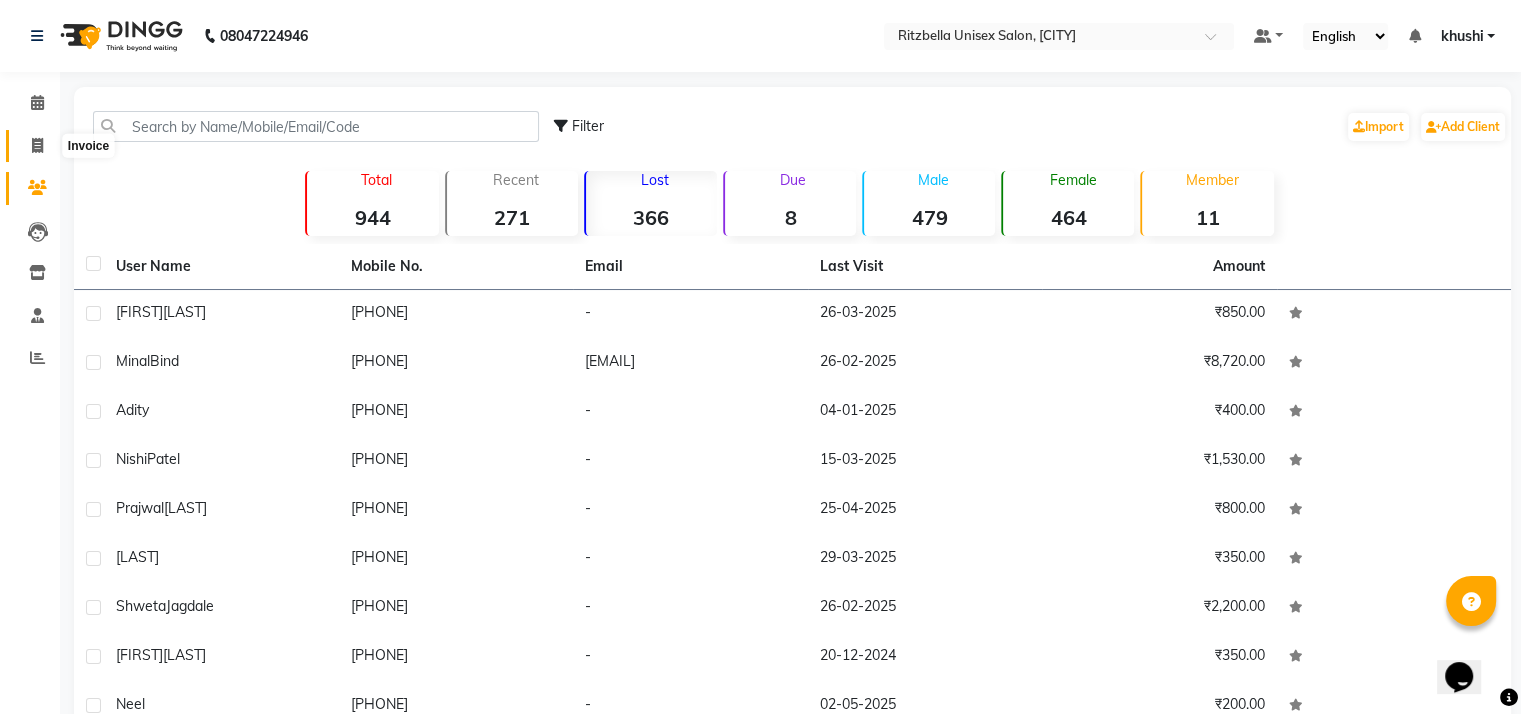click 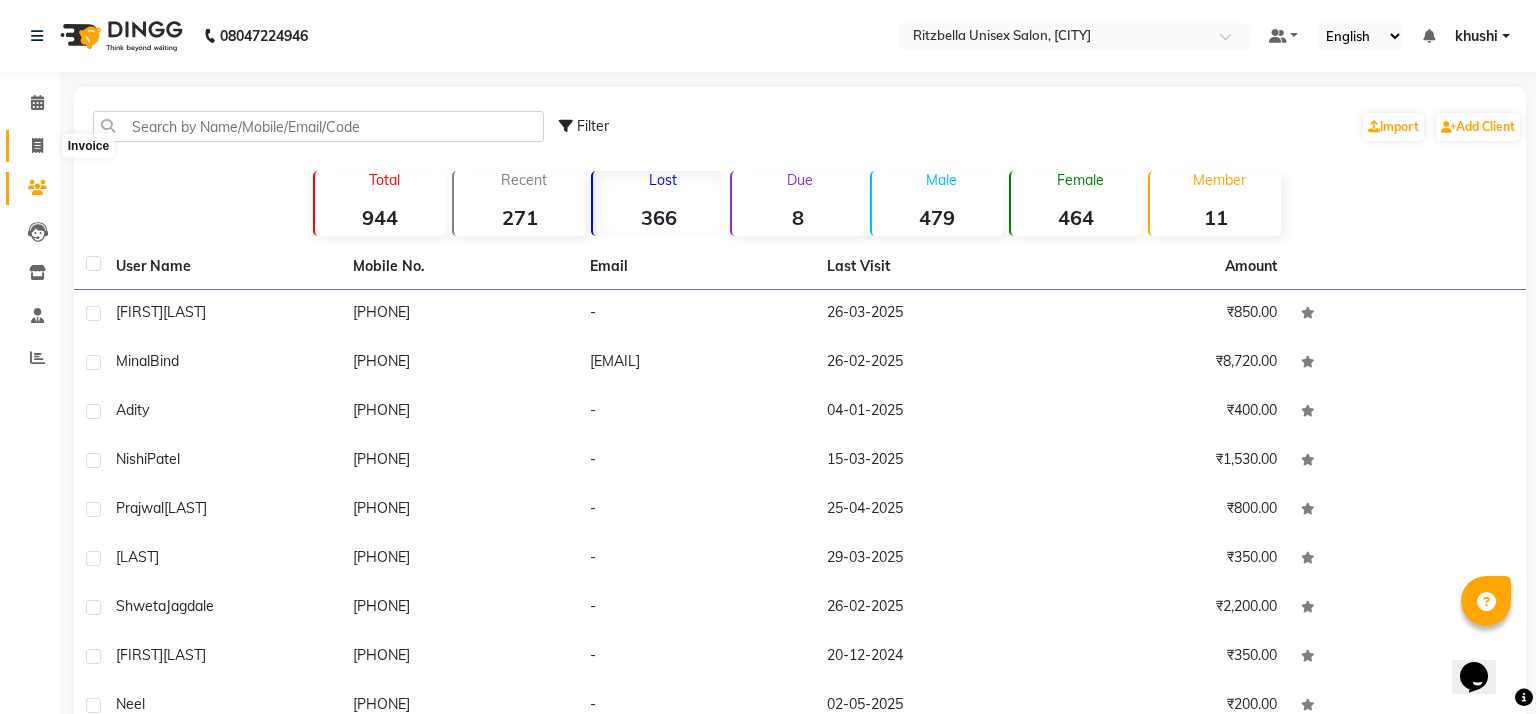 select on "6870" 